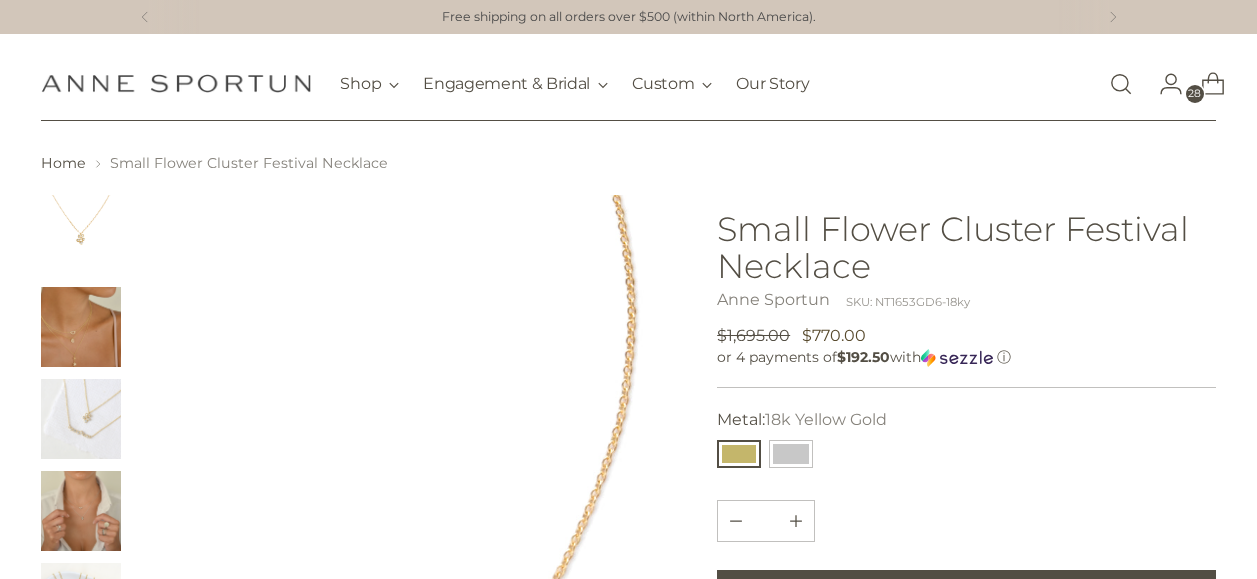 scroll, scrollTop: 200, scrollLeft: 0, axis: vertical 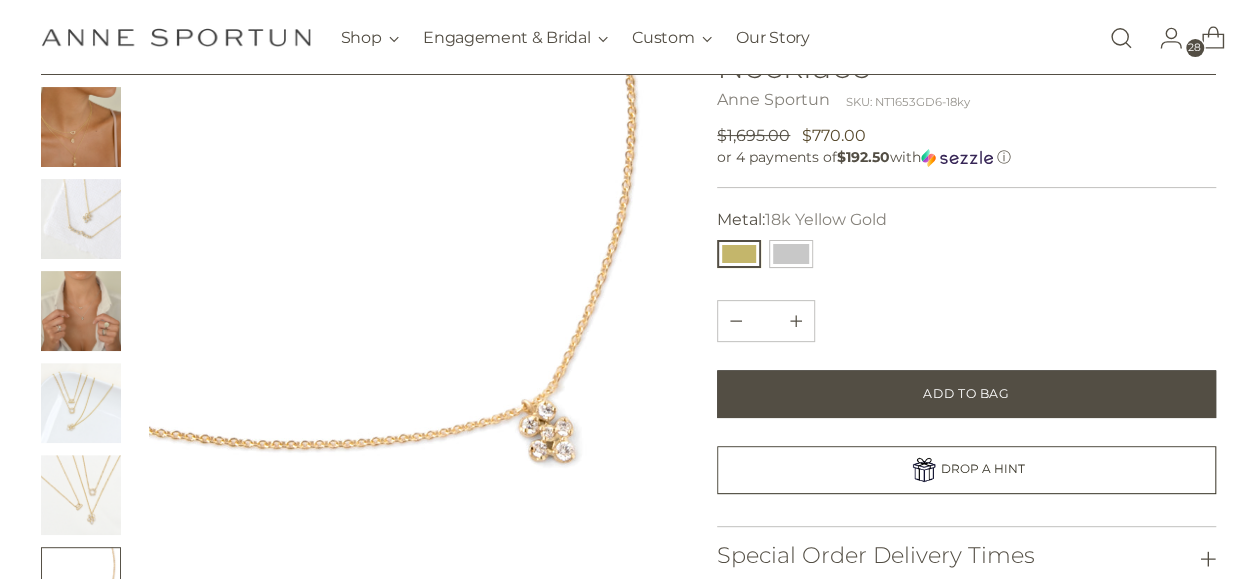 click at bounding box center [81, 127] 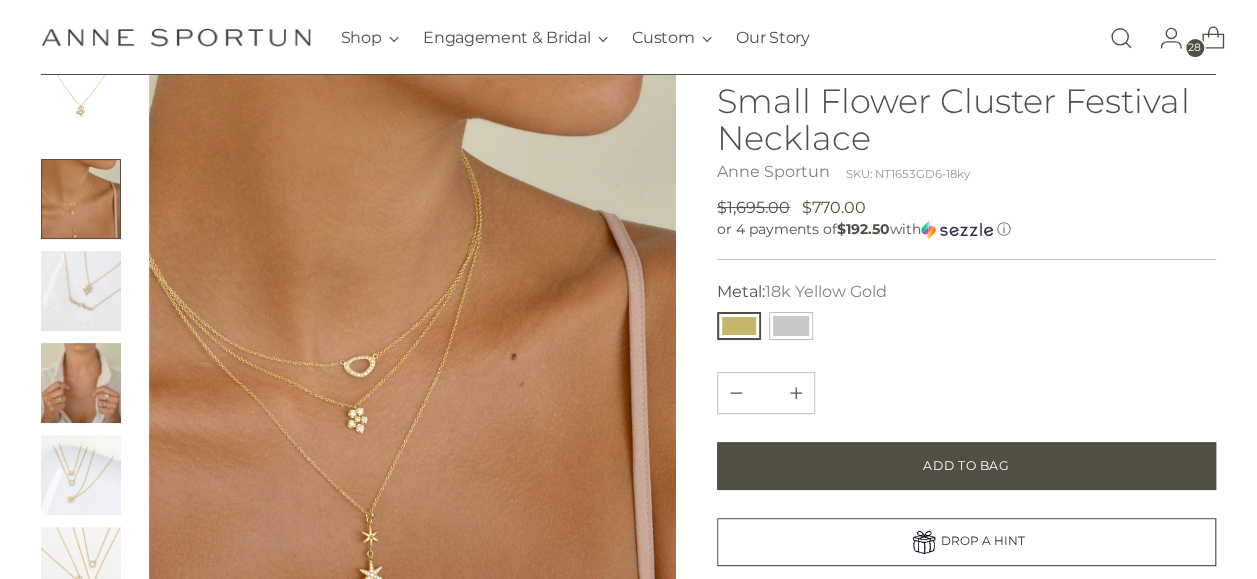 scroll, scrollTop: 100, scrollLeft: 0, axis: vertical 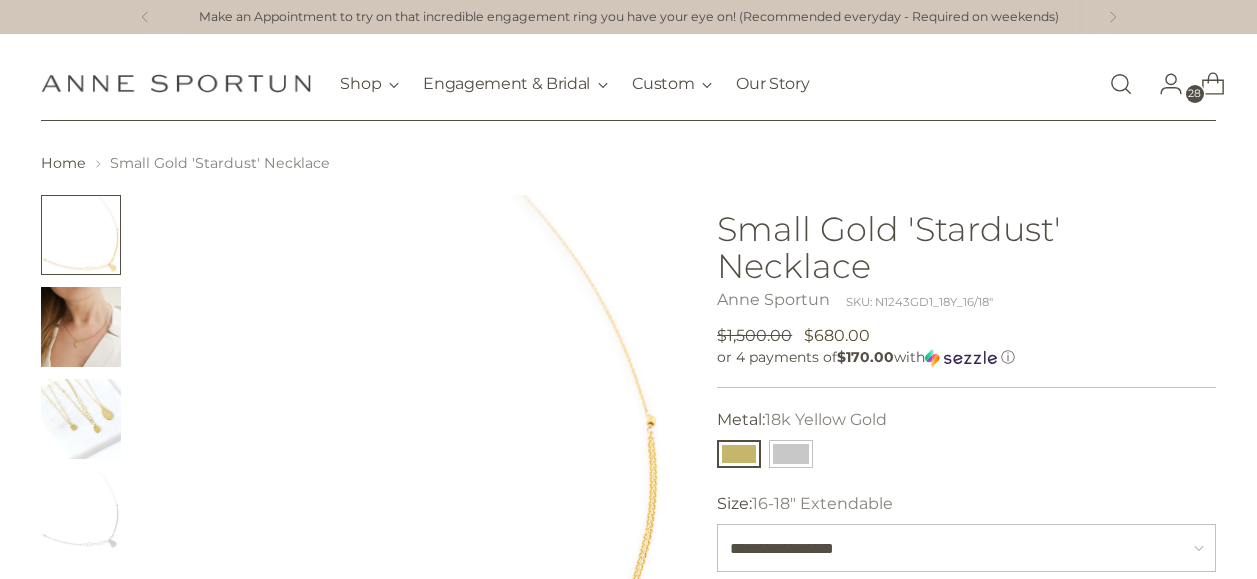 select on "**********" 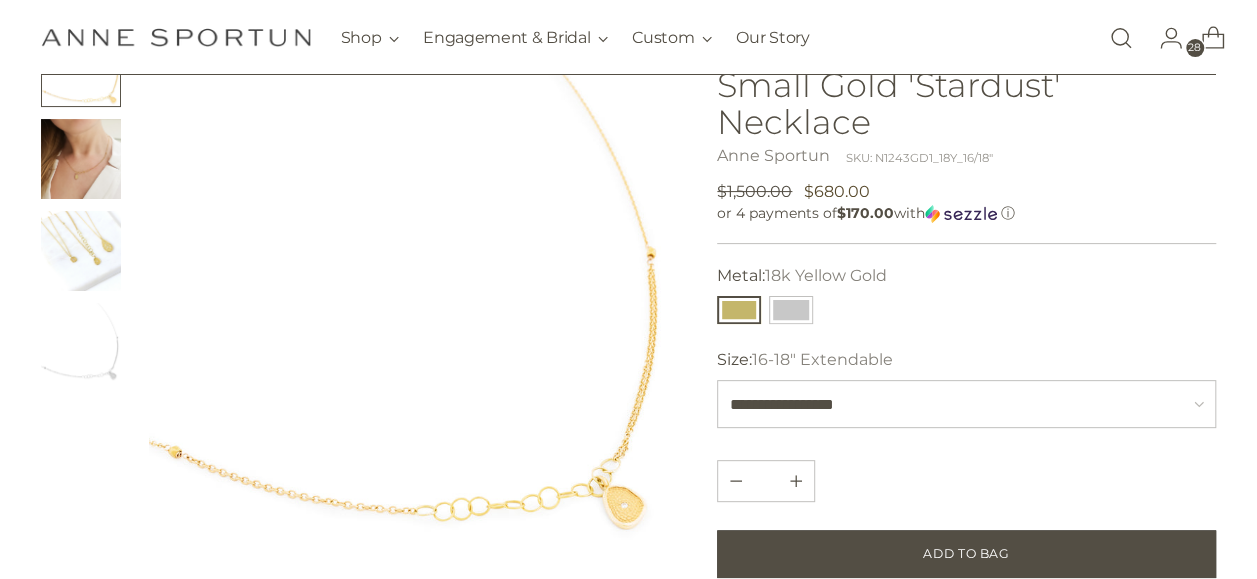 scroll, scrollTop: 200, scrollLeft: 0, axis: vertical 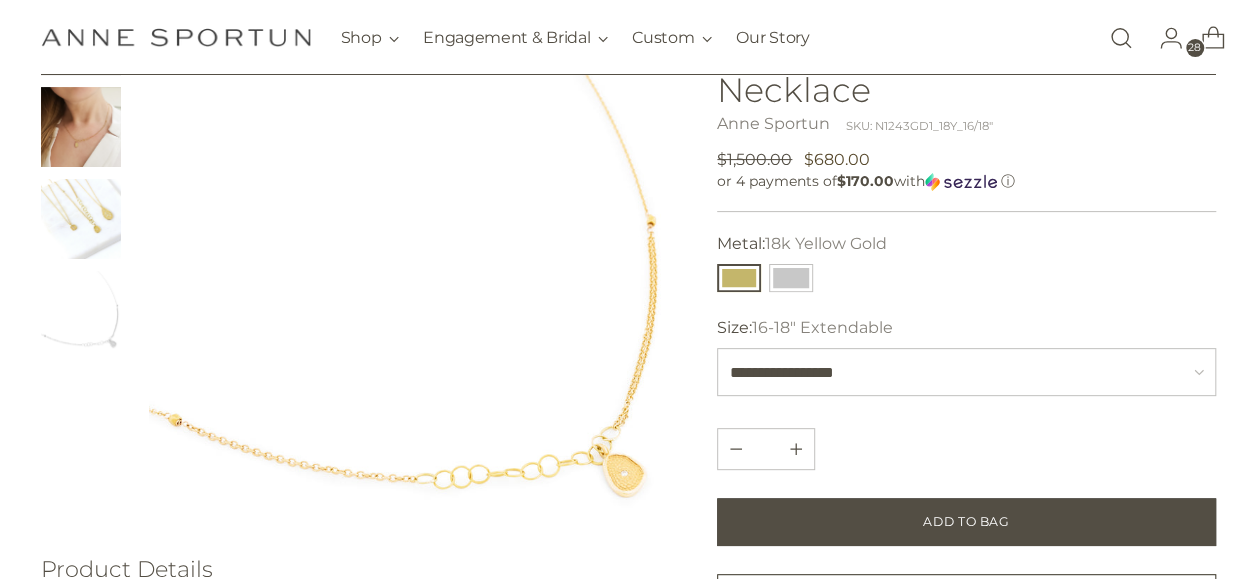 click at bounding box center [81, 219] 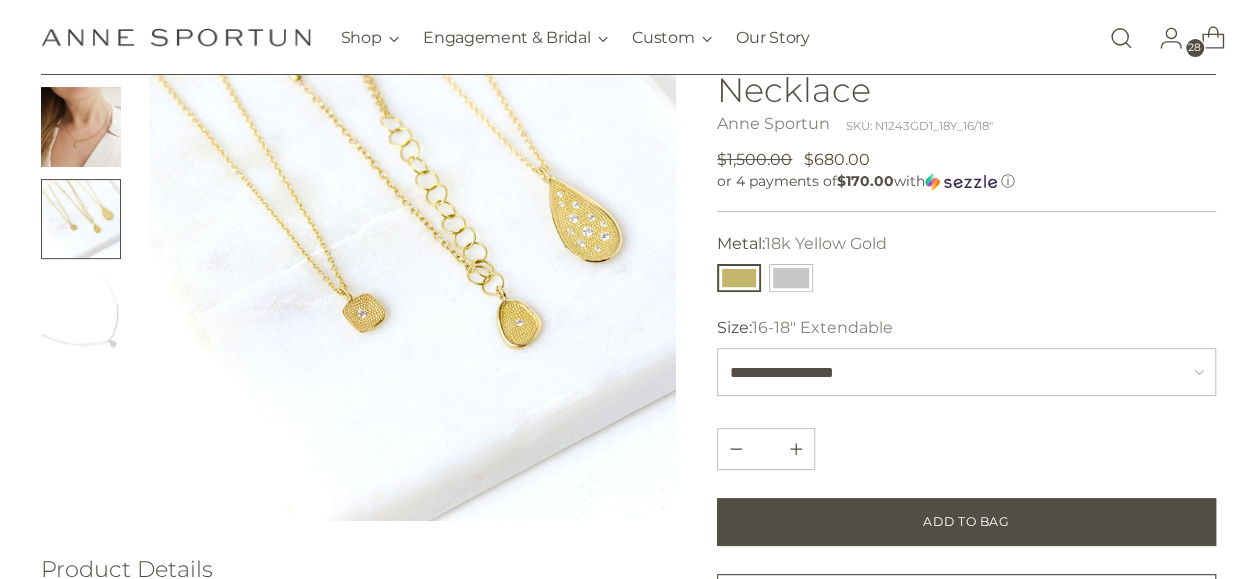 scroll, scrollTop: 100, scrollLeft: 0, axis: vertical 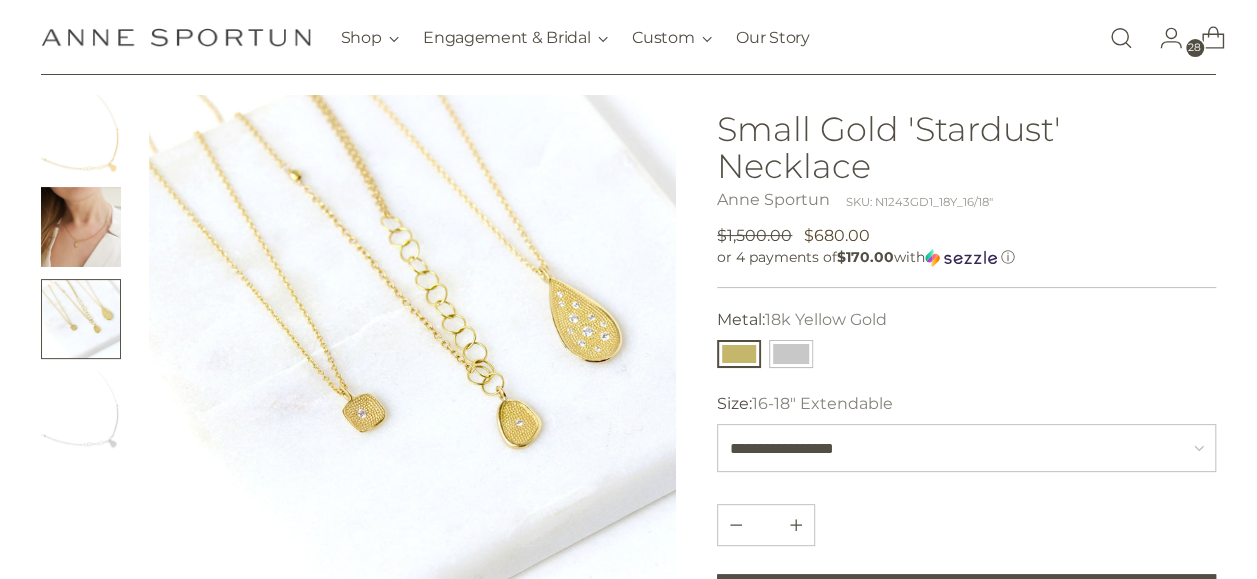 click at bounding box center [81, 411] 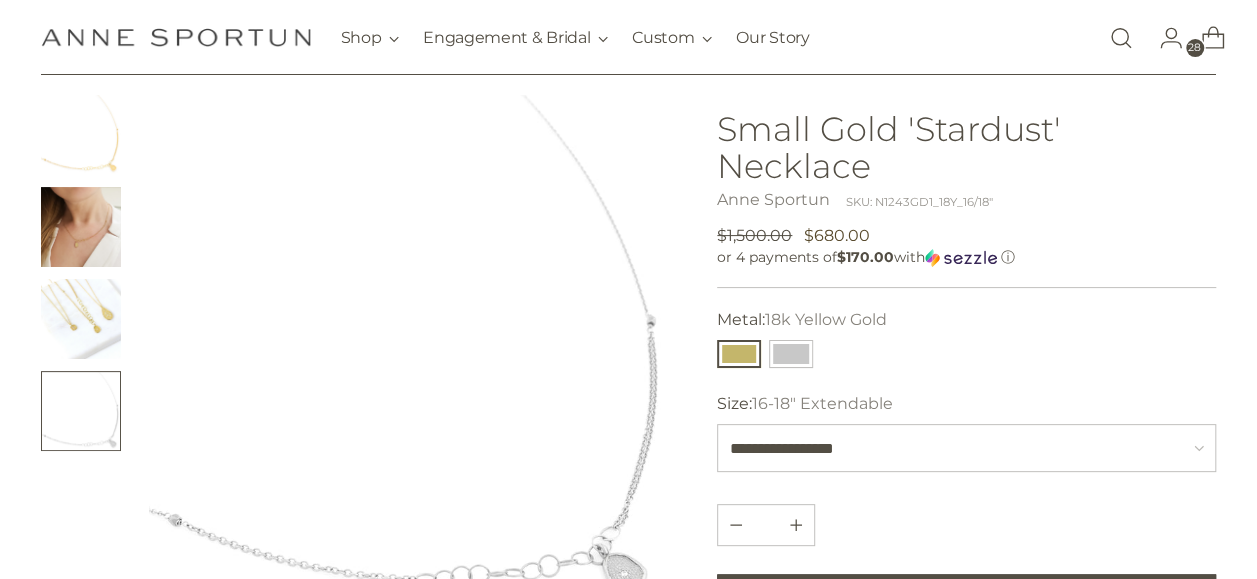 click at bounding box center [81, 319] 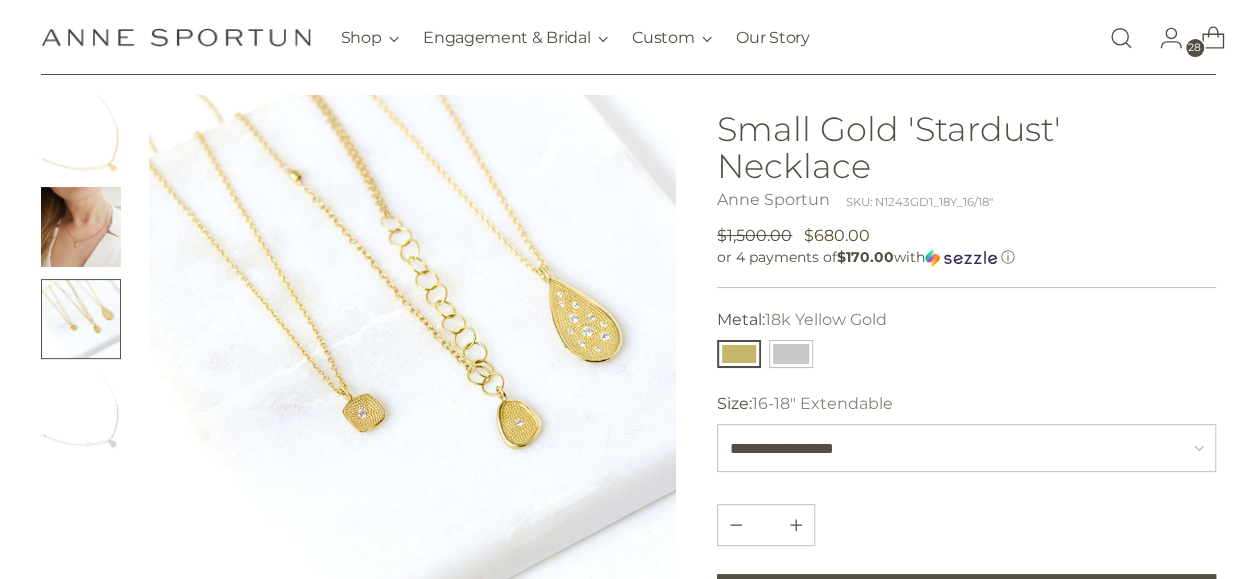 click at bounding box center (81, 227) 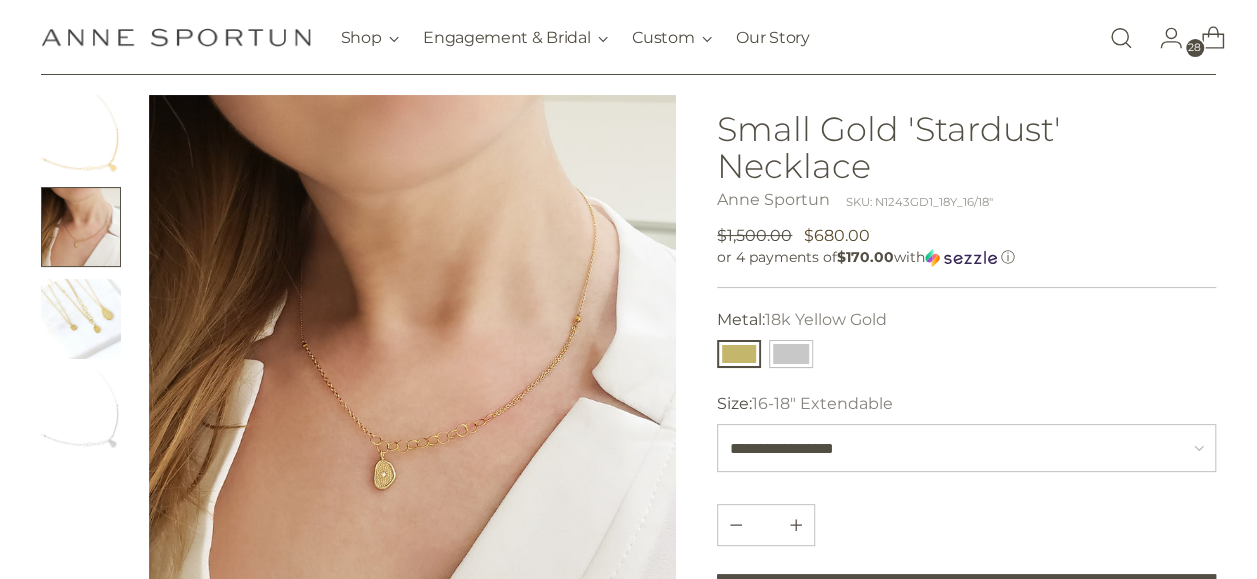click at bounding box center (81, 135) 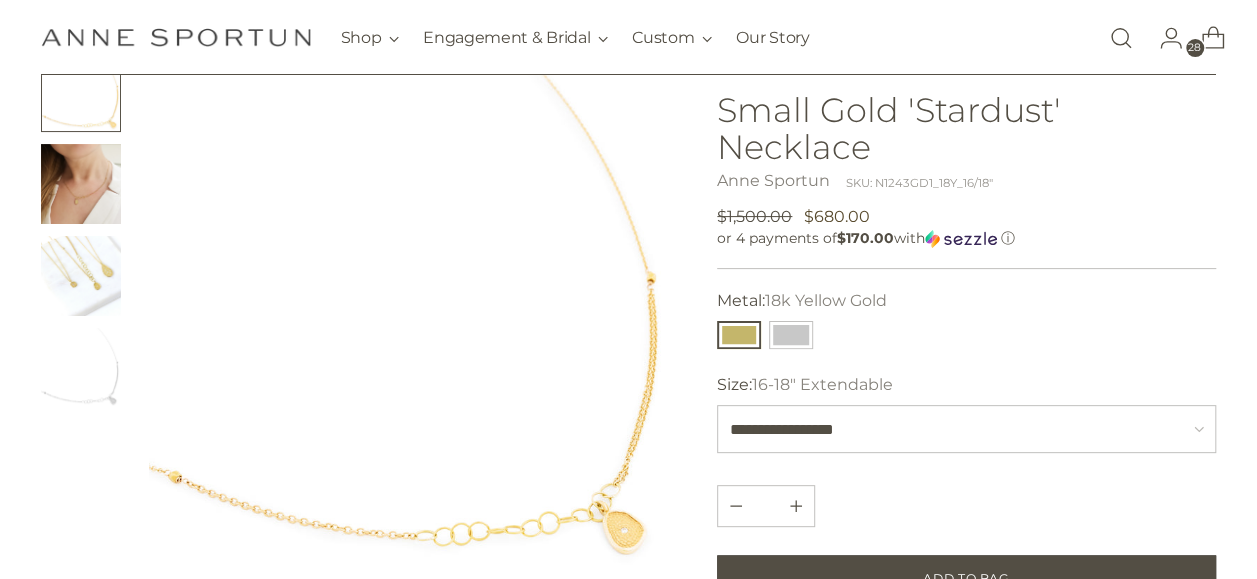 scroll, scrollTop: 200, scrollLeft: 0, axis: vertical 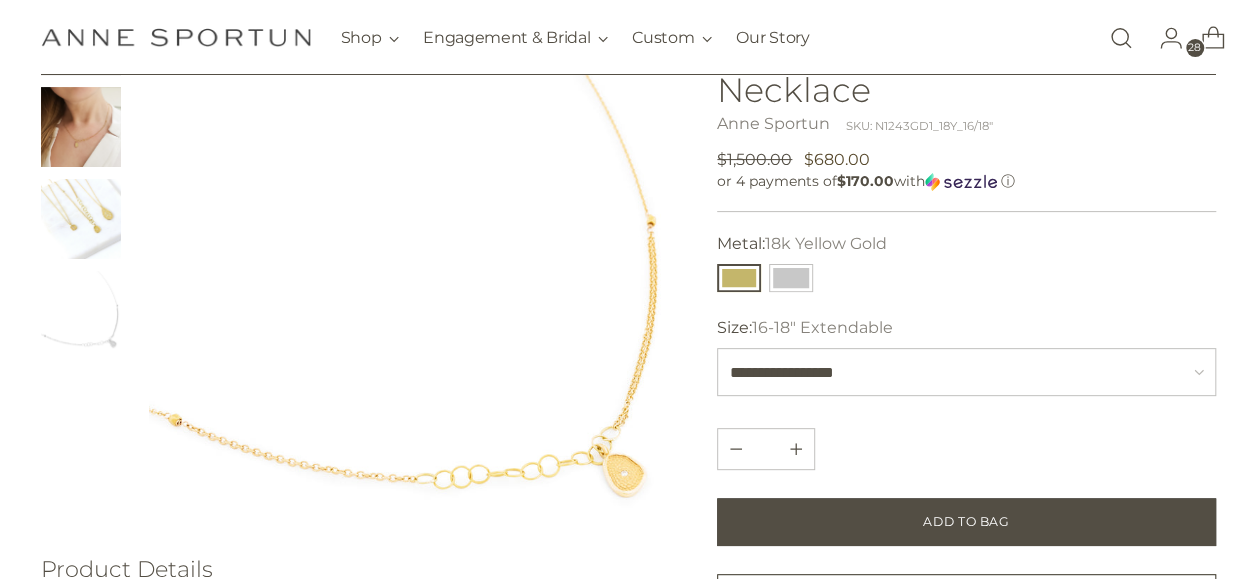 click at bounding box center [81, 219] 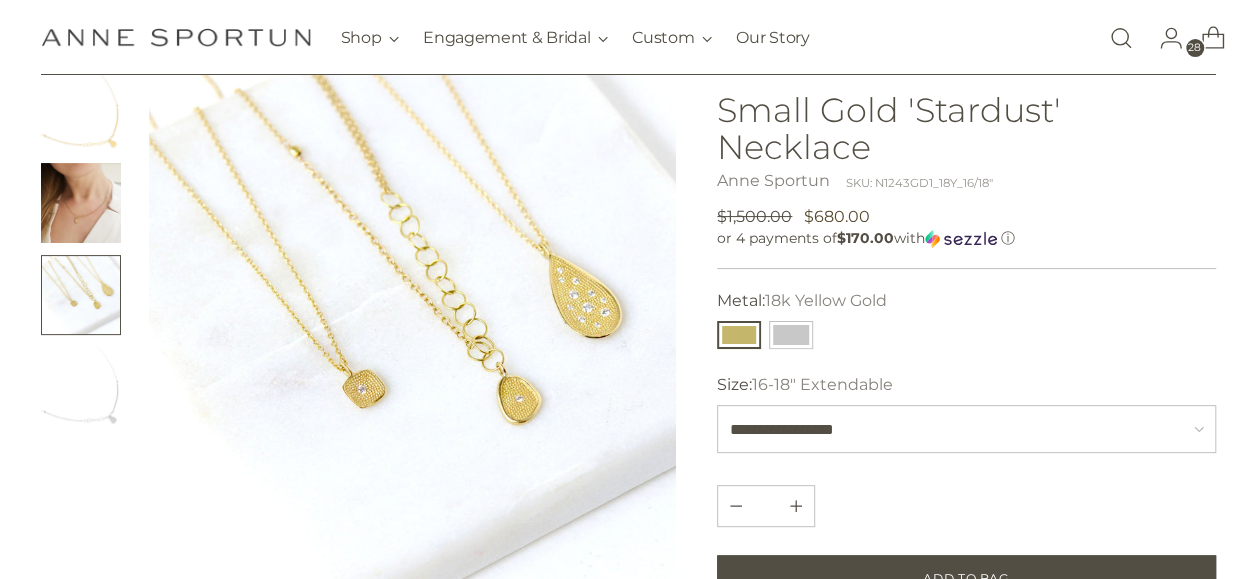 scroll, scrollTop: 100, scrollLeft: 0, axis: vertical 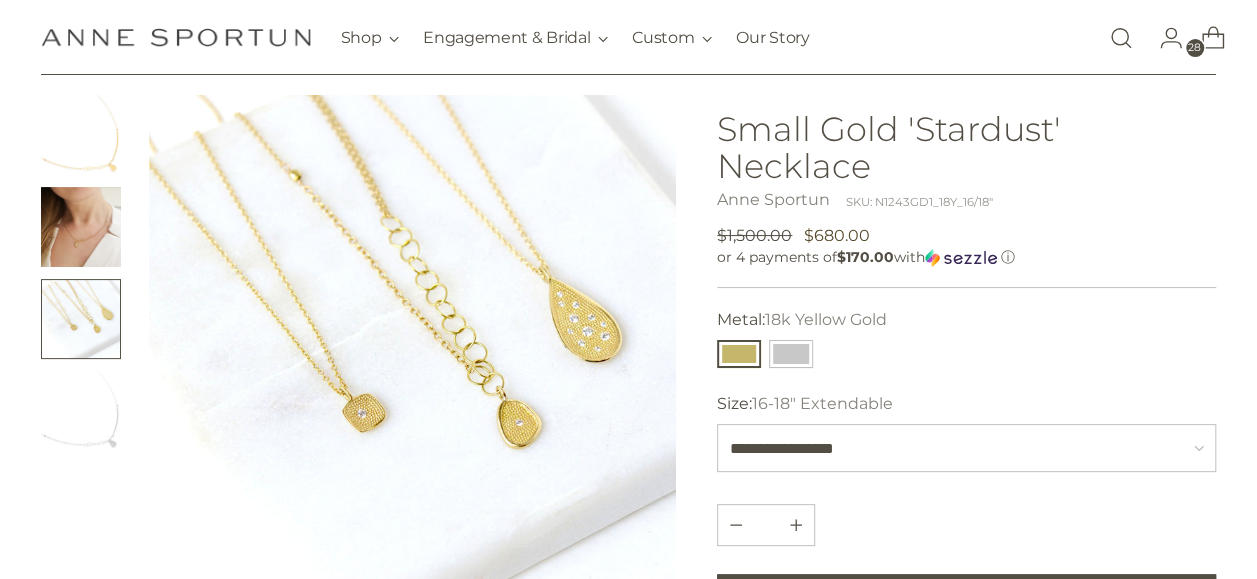 click at bounding box center [81, 135] 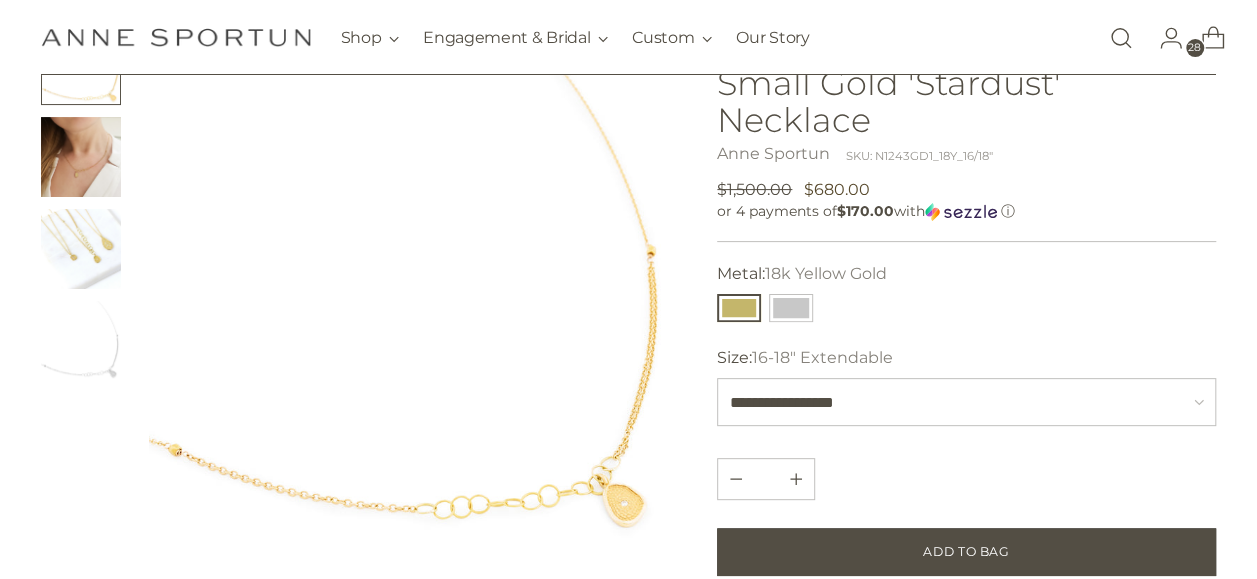 scroll, scrollTop: 200, scrollLeft: 0, axis: vertical 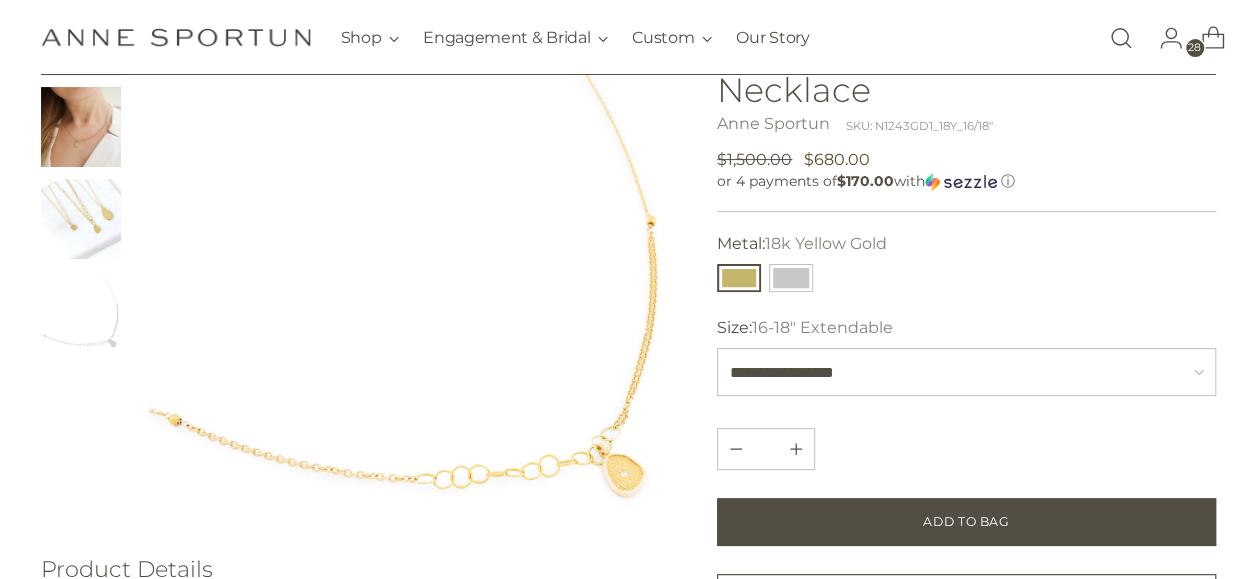 click at bounding box center [81, 219] 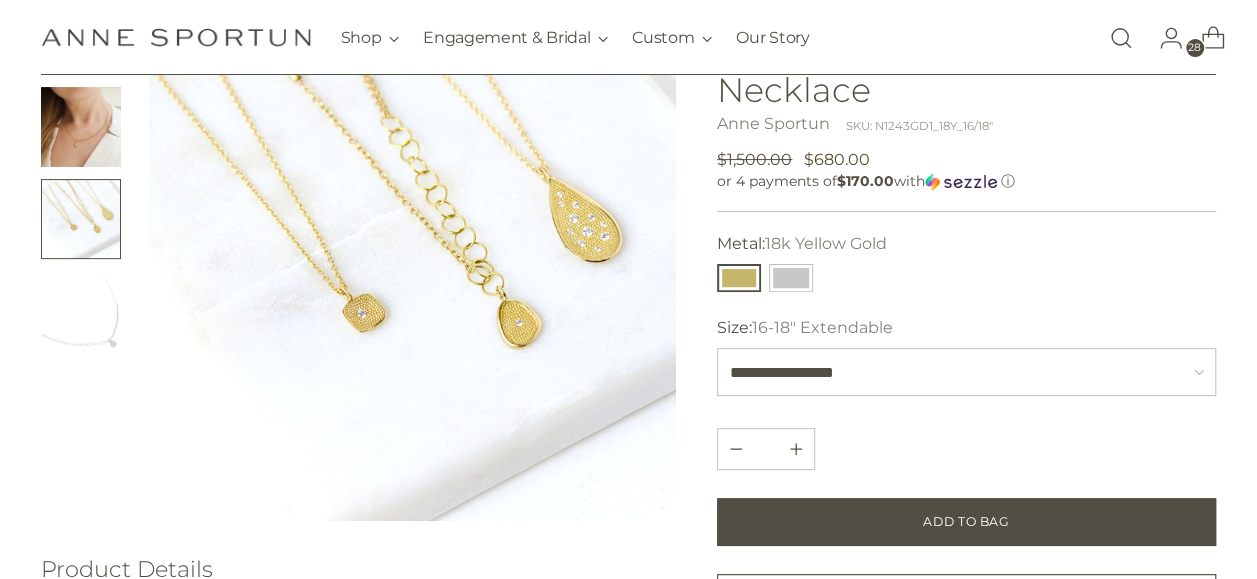 click at bounding box center (81, 311) 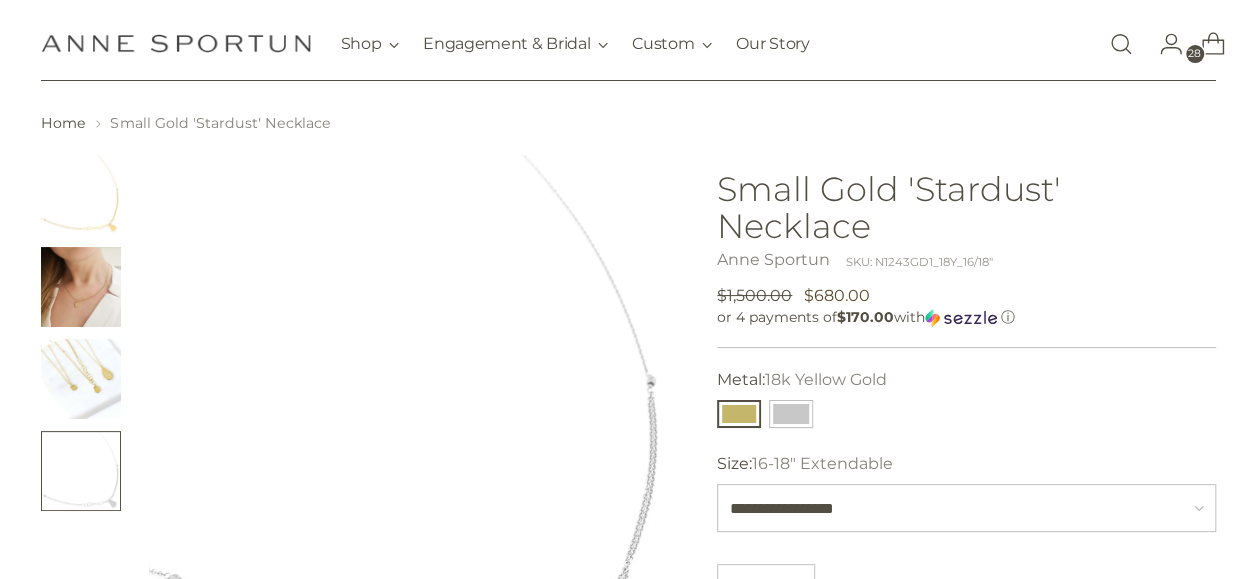 scroll, scrollTop: 0, scrollLeft: 0, axis: both 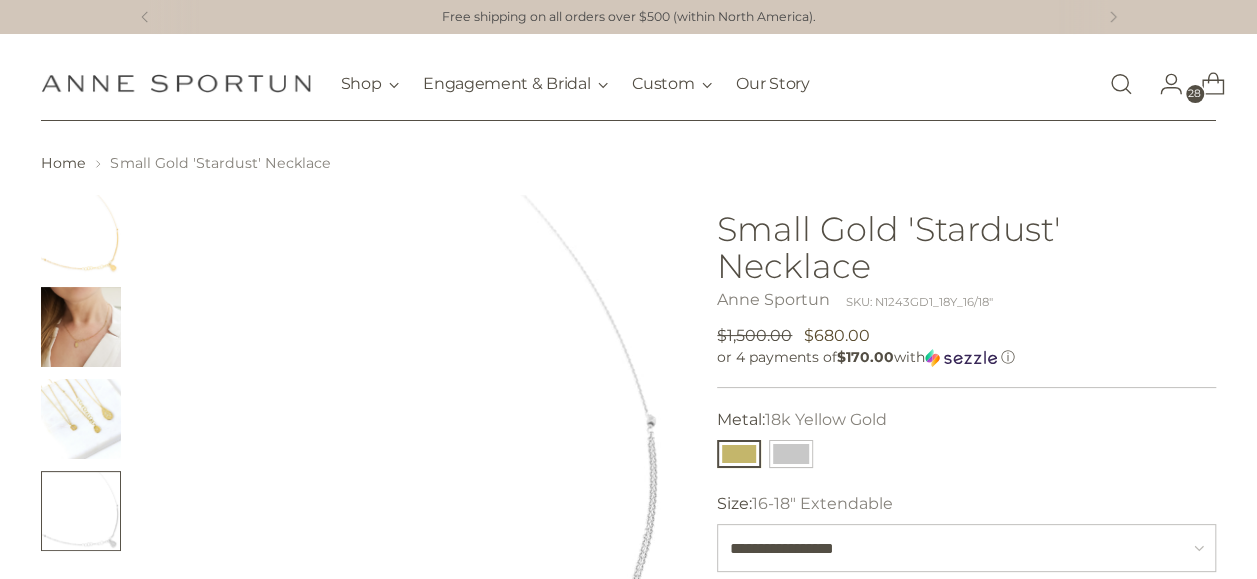 click at bounding box center [81, 327] 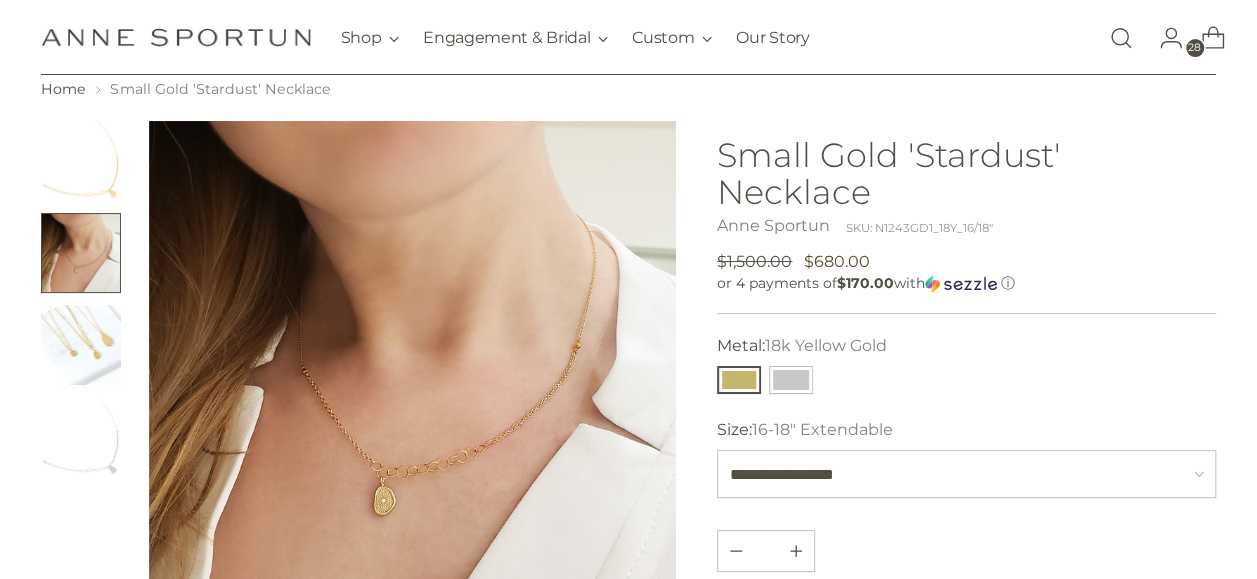 scroll, scrollTop: 100, scrollLeft: 0, axis: vertical 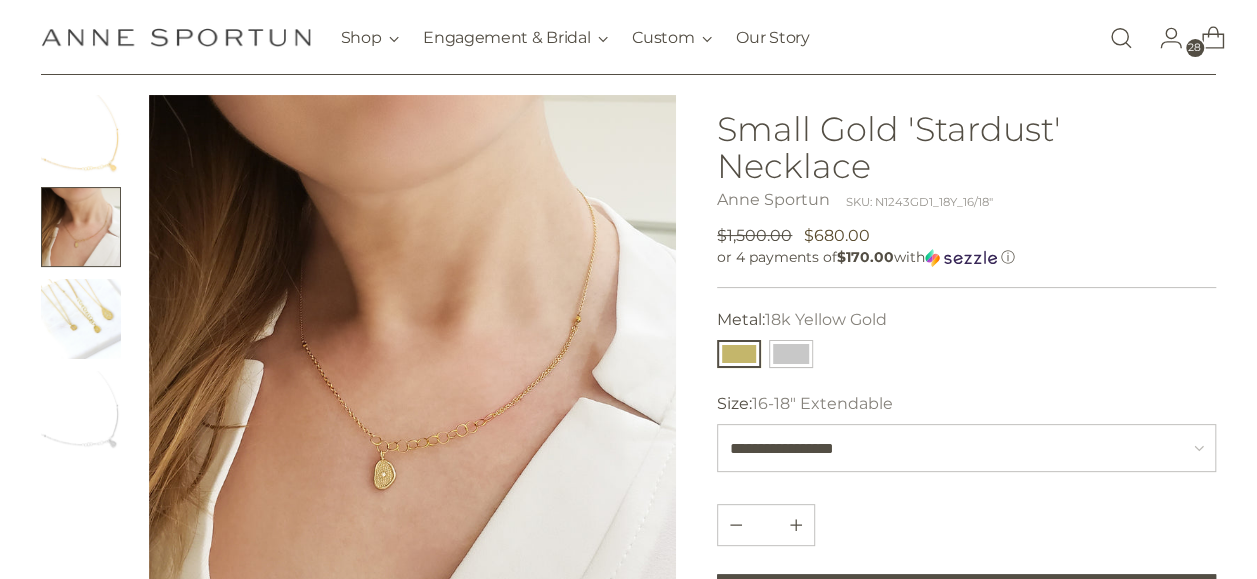 click at bounding box center [412, 358] 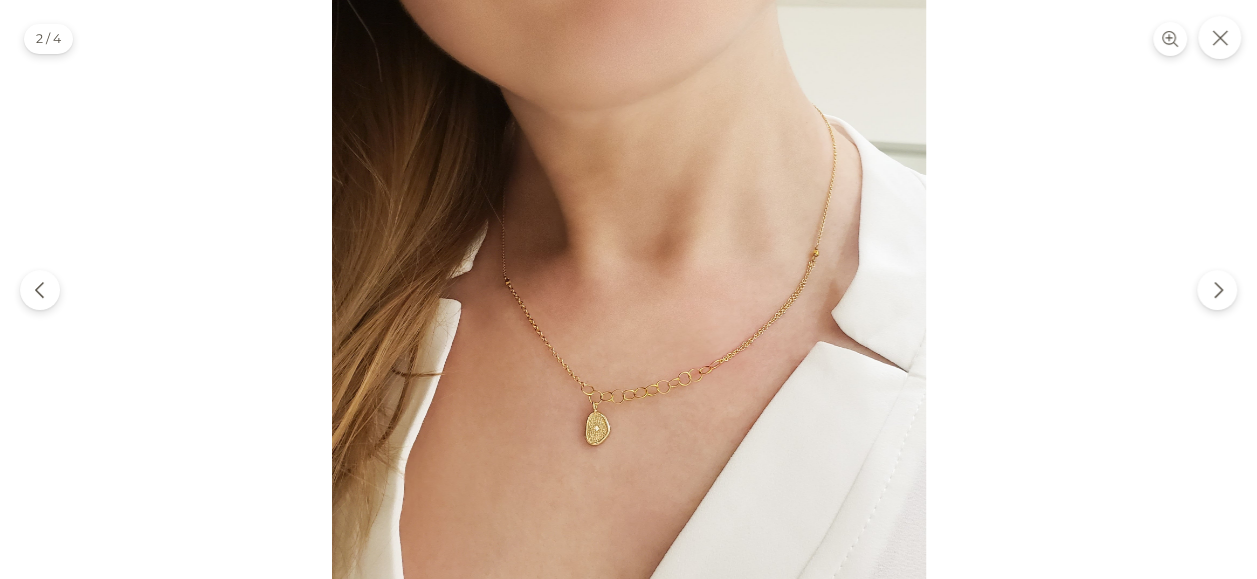 click at bounding box center (629, 297) 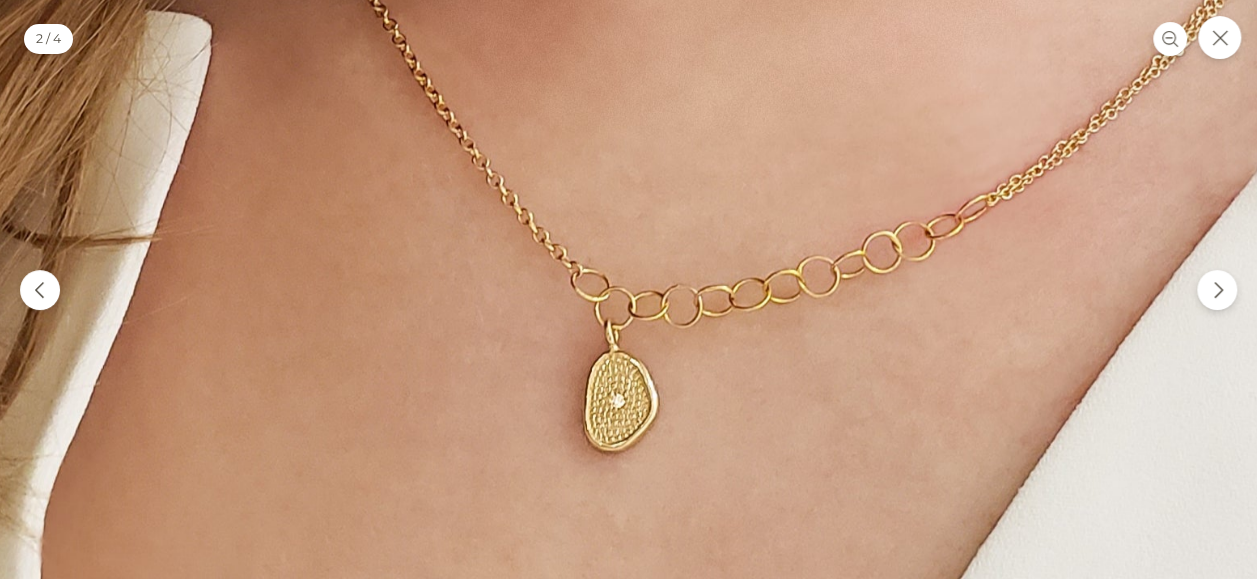 click at bounding box center [715, 7] 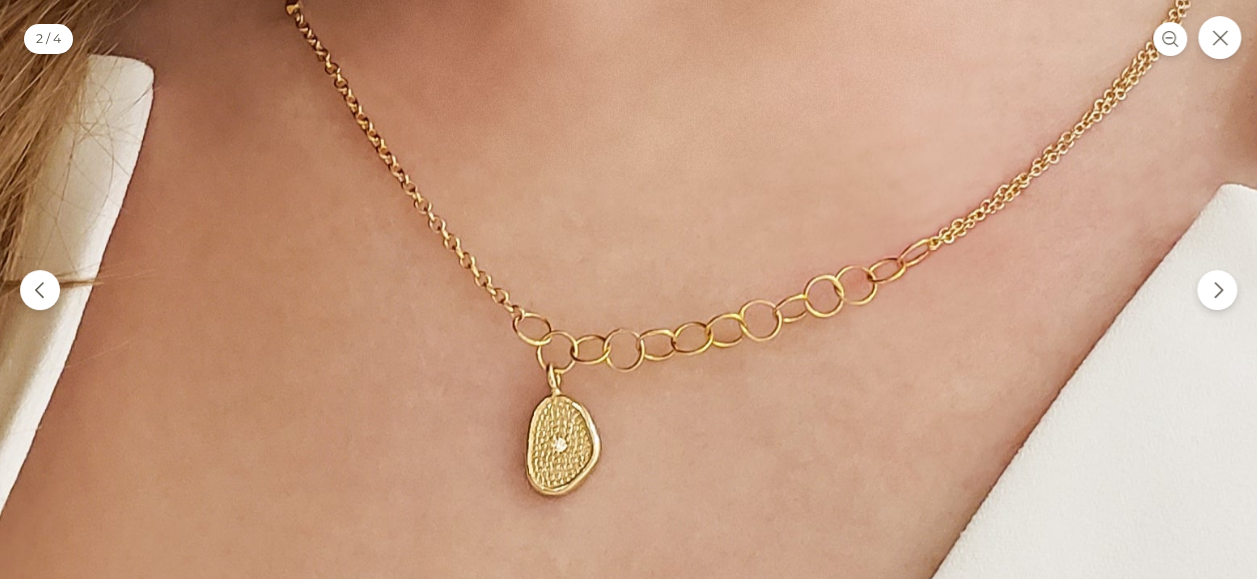 click at bounding box center (657, 51) 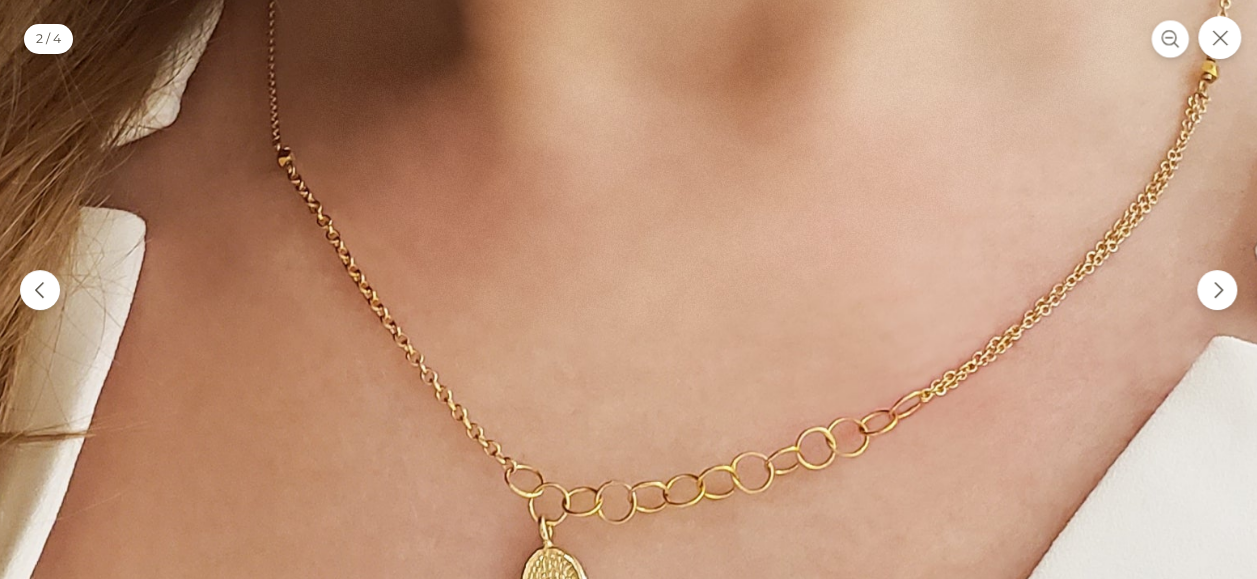 click 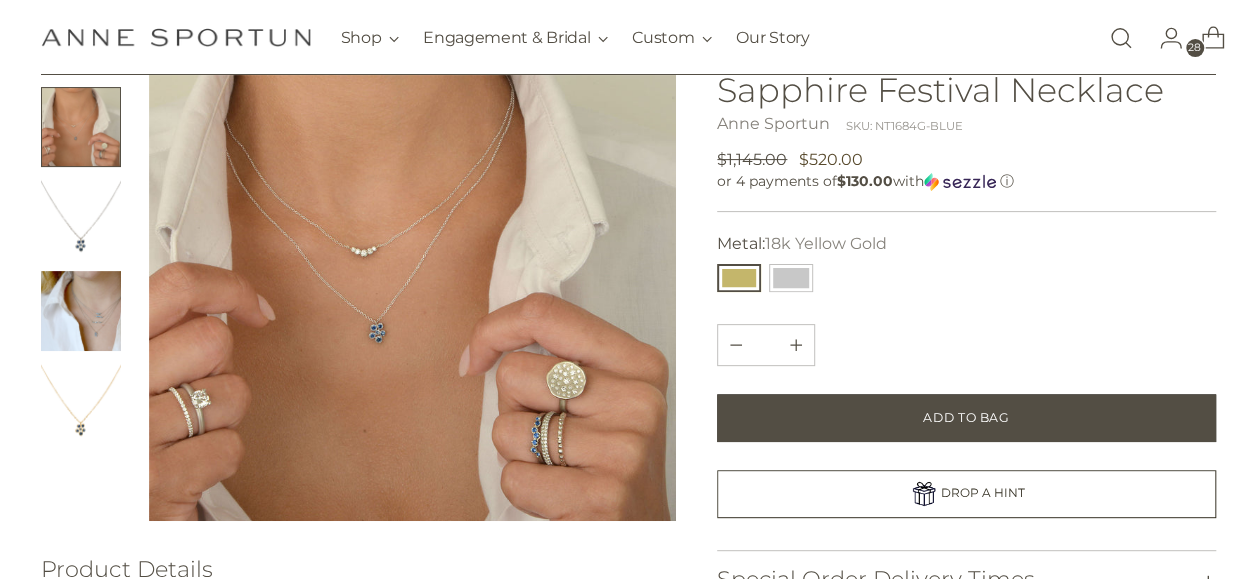 scroll, scrollTop: 100, scrollLeft: 0, axis: vertical 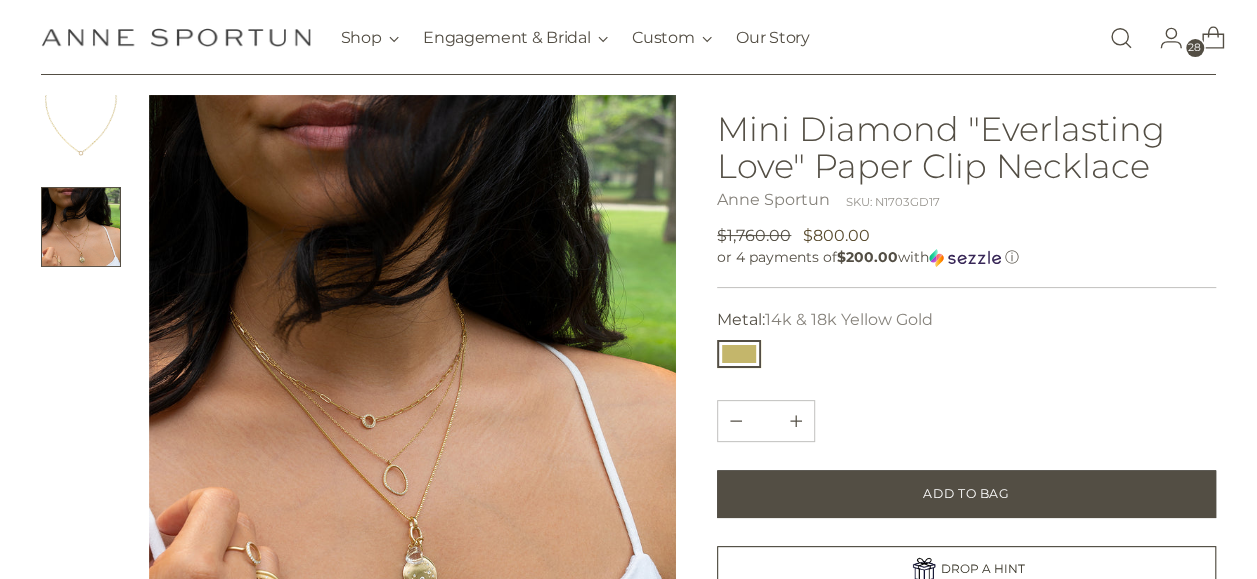 click at bounding box center (81, 135) 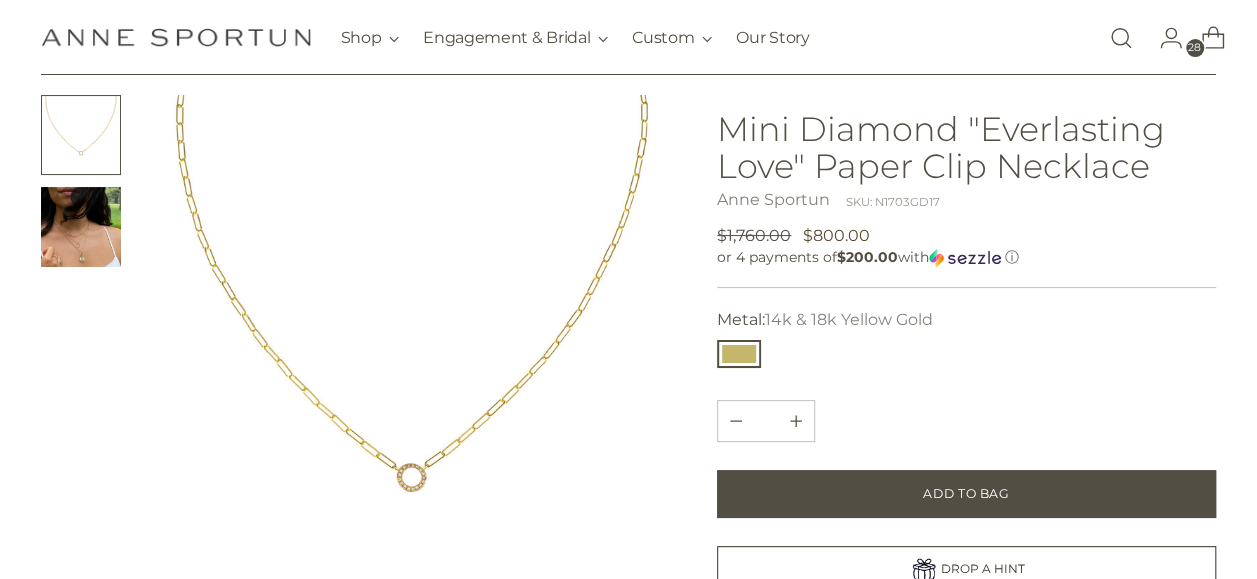 click at bounding box center [81, 227] 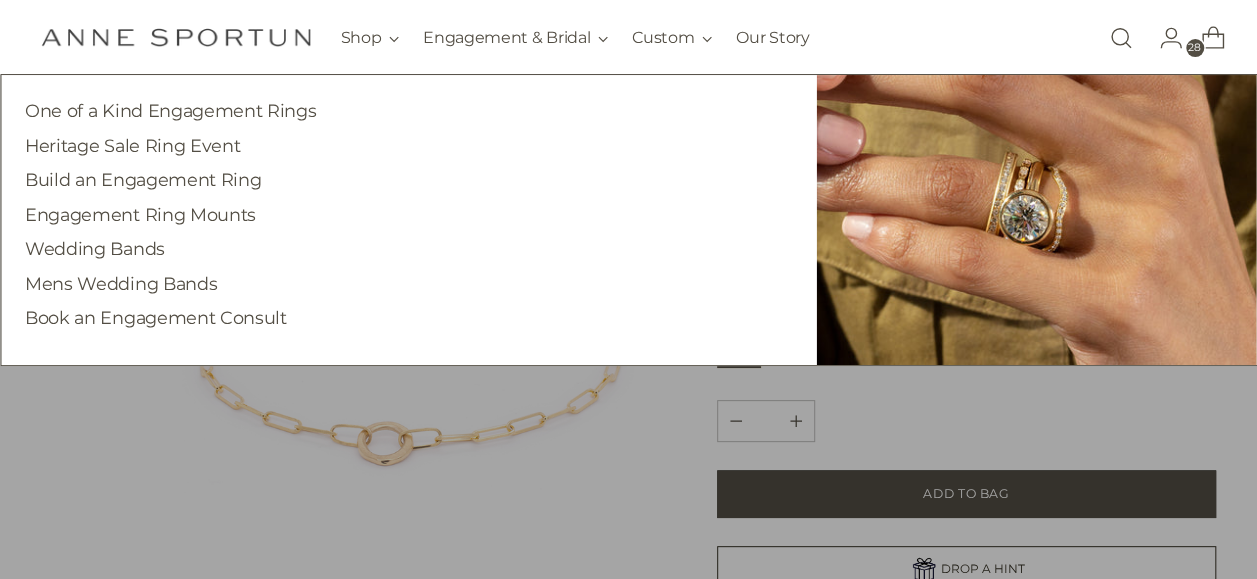scroll, scrollTop: 100, scrollLeft: 0, axis: vertical 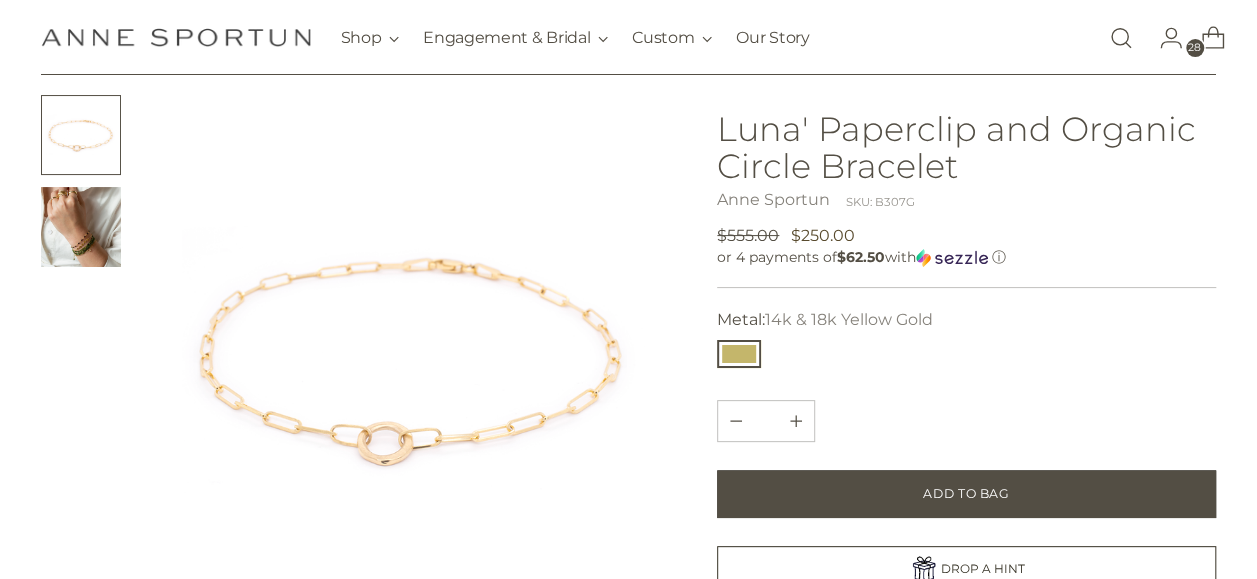 click at bounding box center [81, 227] 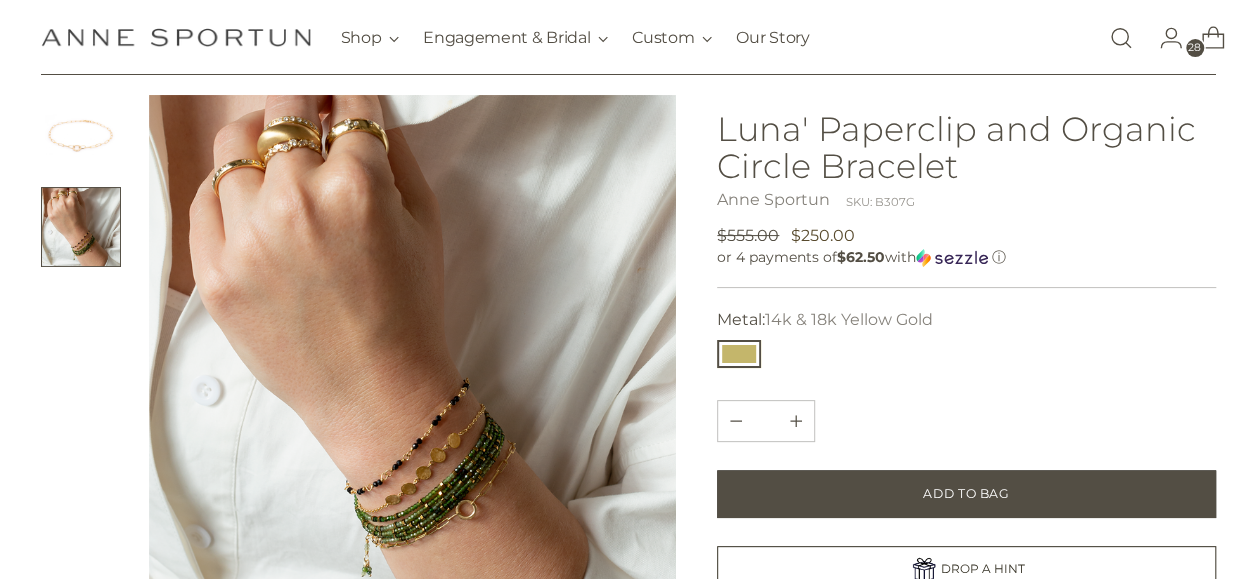 drag, startPoint x: 74, startPoint y: 152, endPoint x: 88, endPoint y: 145, distance: 15.652476 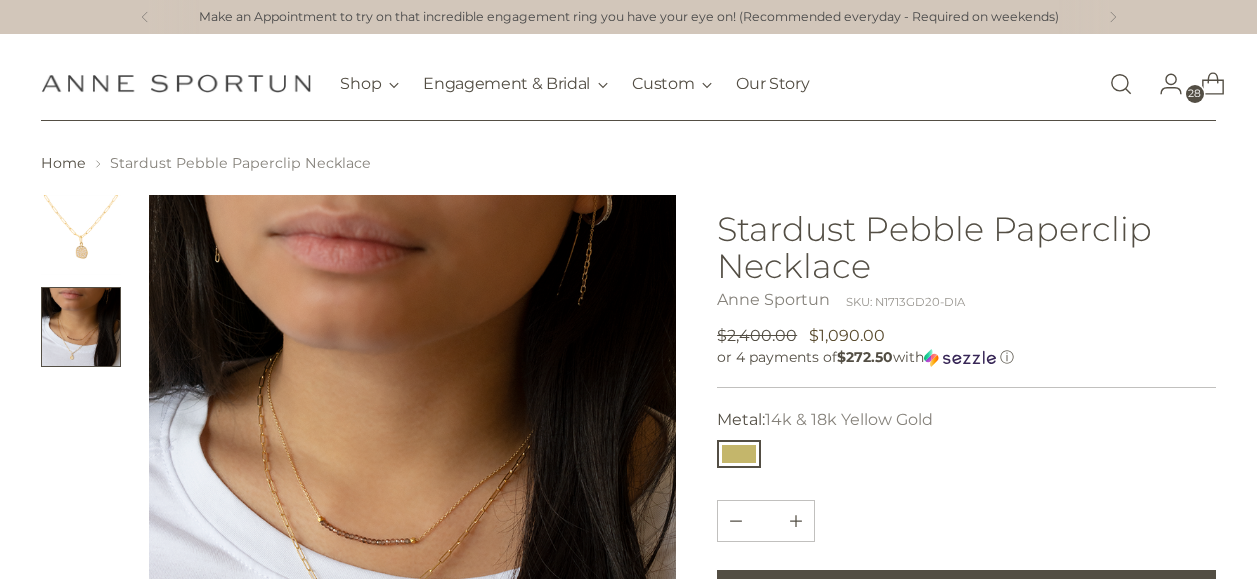 scroll, scrollTop: 100, scrollLeft: 0, axis: vertical 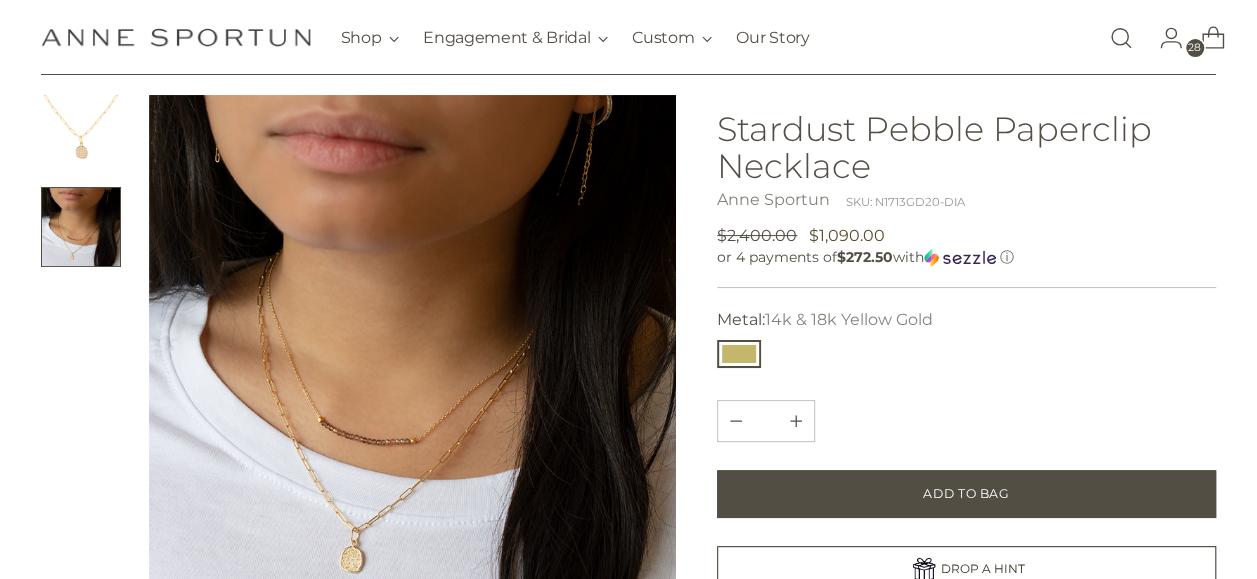 click at bounding box center (81, 135) 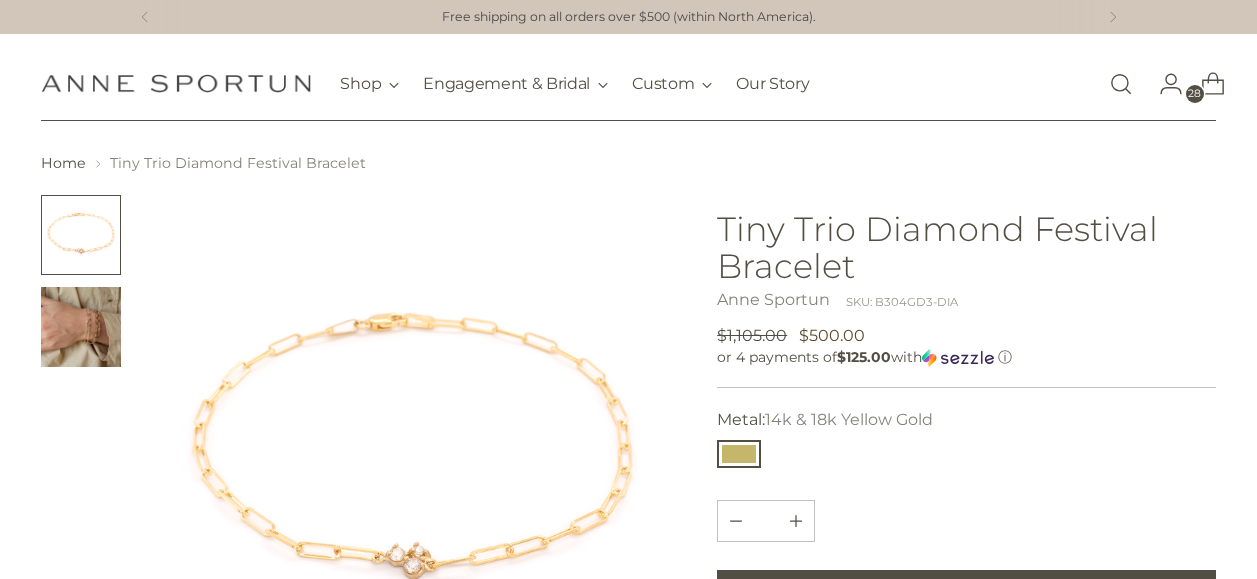 scroll, scrollTop: 100, scrollLeft: 0, axis: vertical 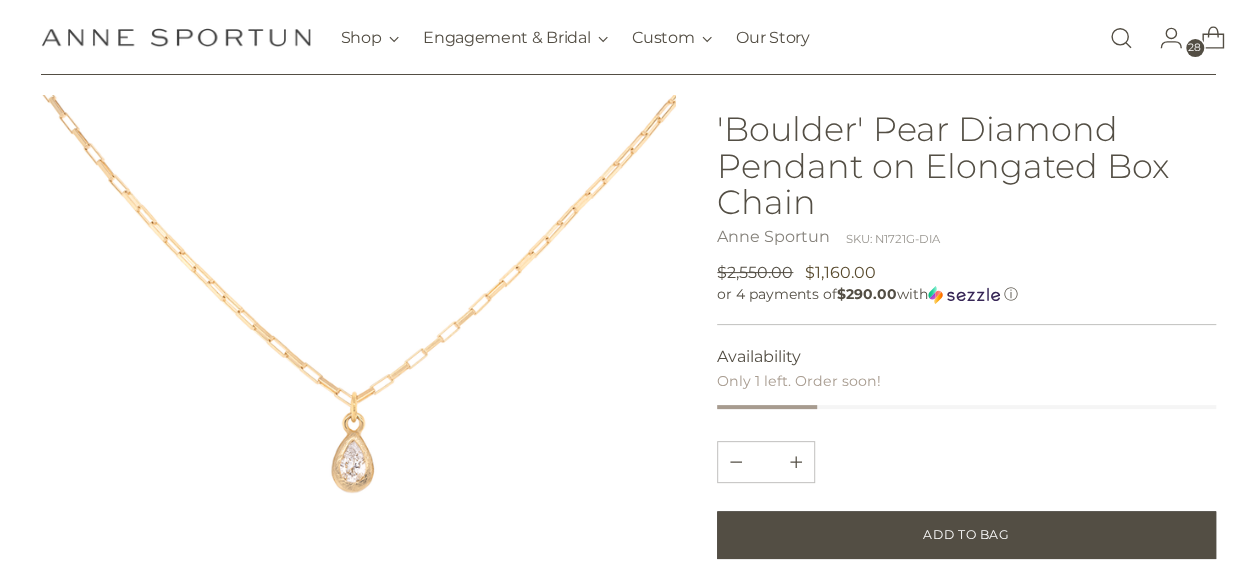 click at bounding box center [358, 412] 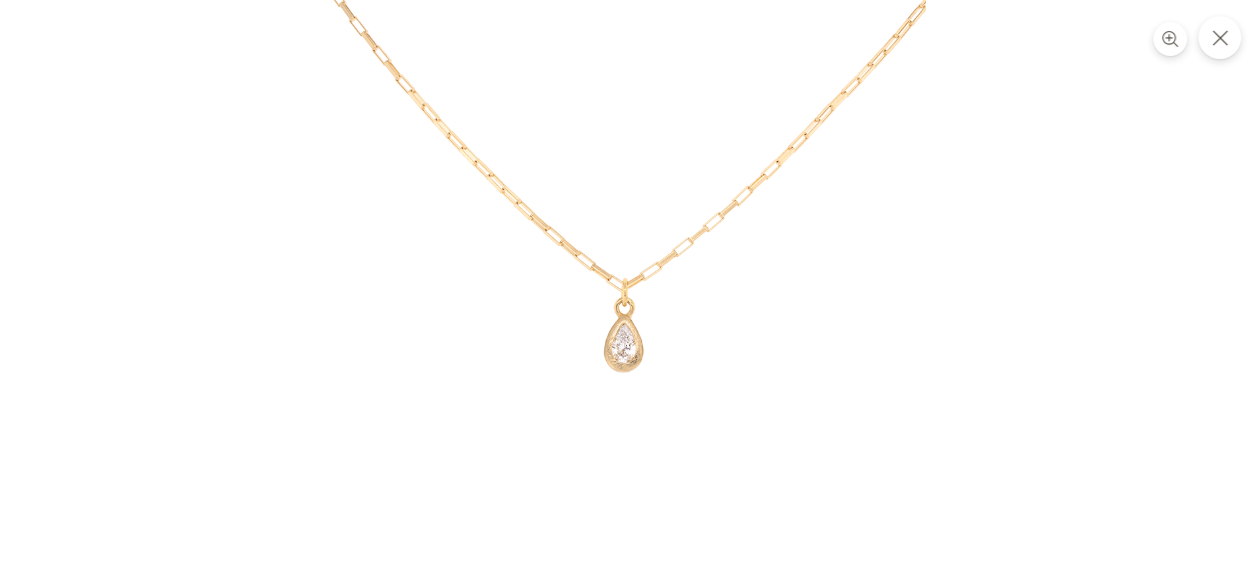 click at bounding box center (629, 297) 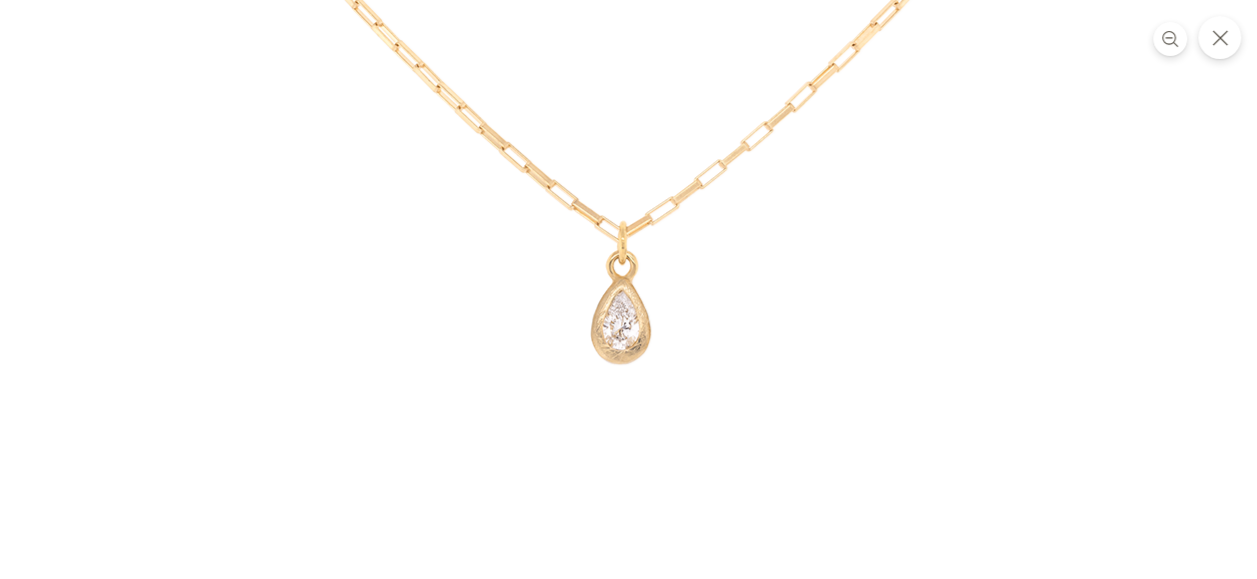 click at bounding box center [1219, 37] 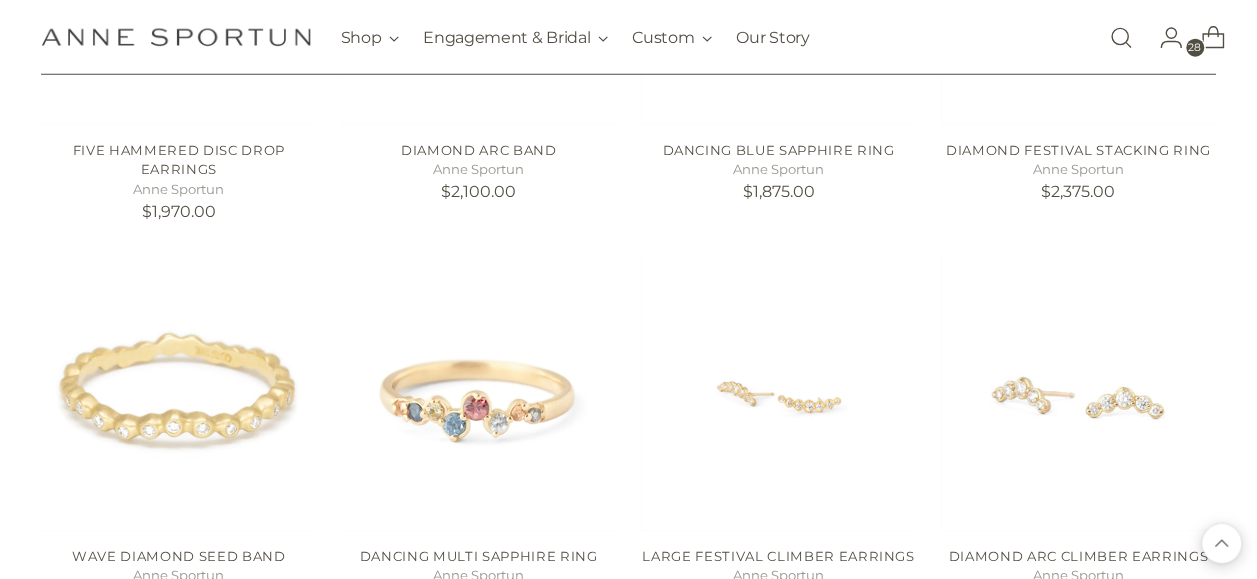 scroll, scrollTop: 66726, scrollLeft: 0, axis: vertical 